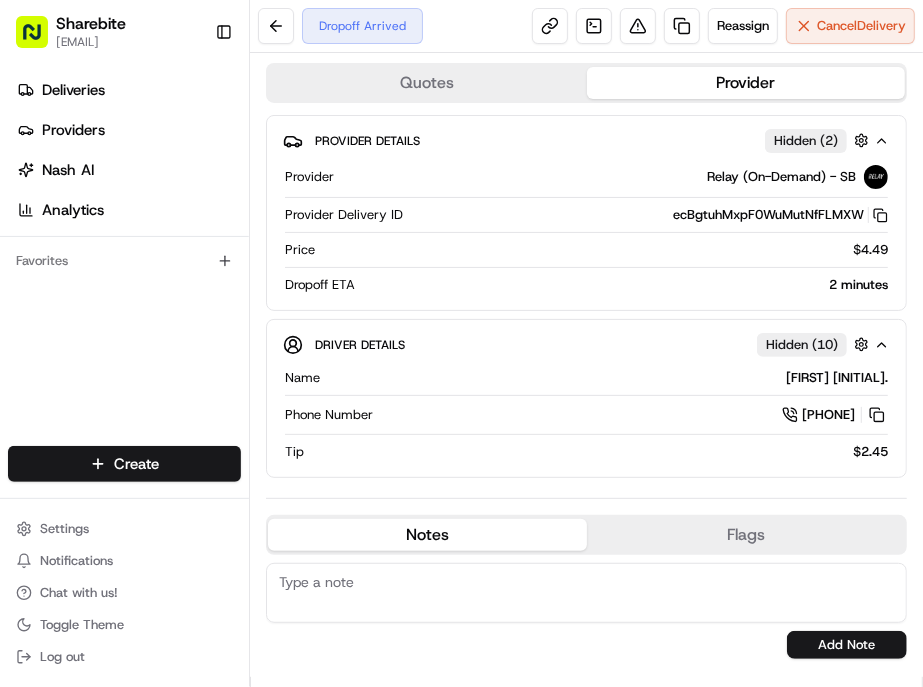 scroll, scrollTop: 0, scrollLeft: 0, axis: both 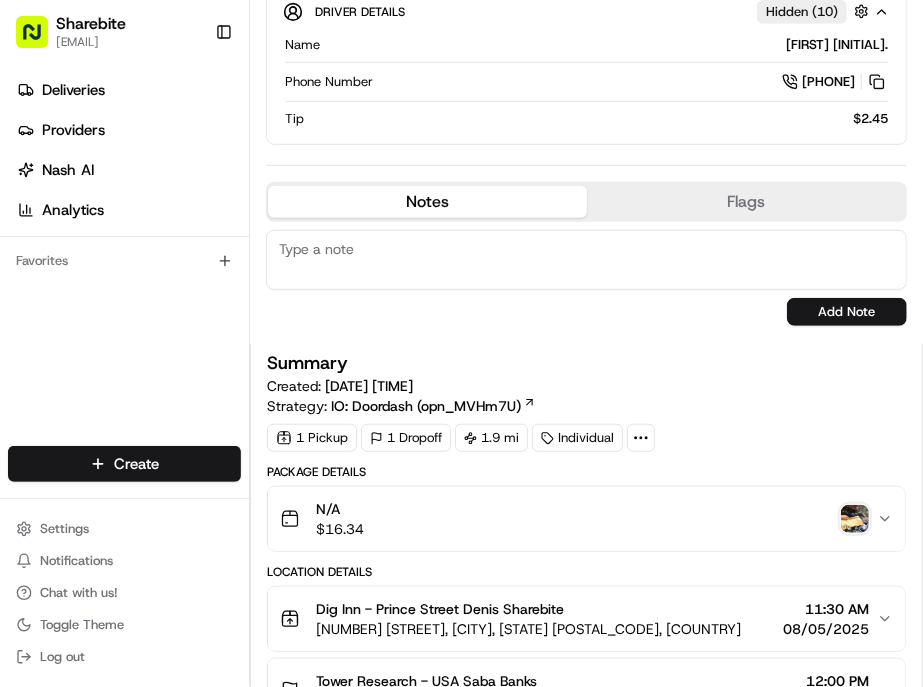 click at bounding box center [855, 519] 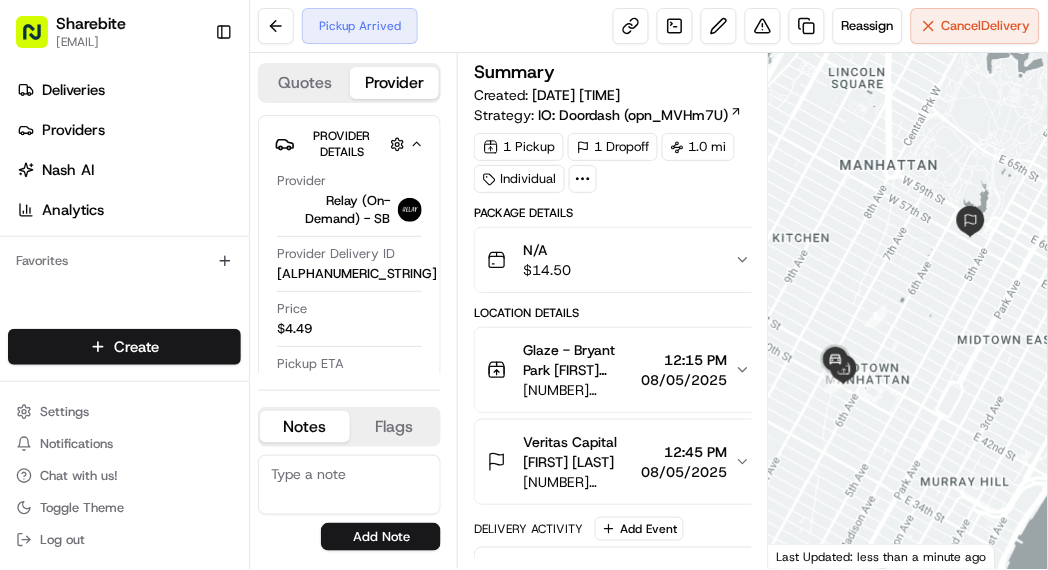 scroll, scrollTop: 0, scrollLeft: 0, axis: both 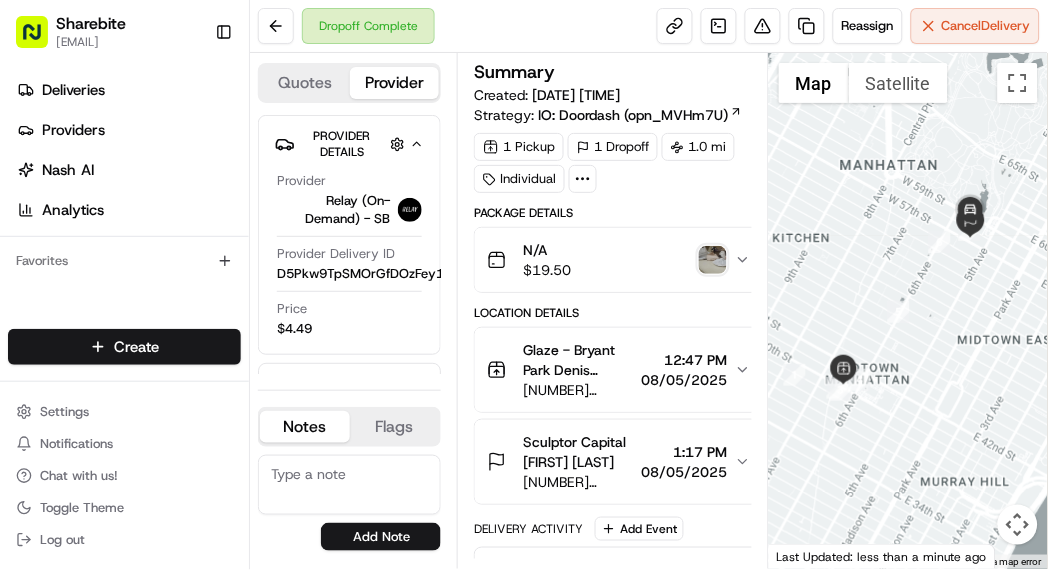 click at bounding box center (713, 260) 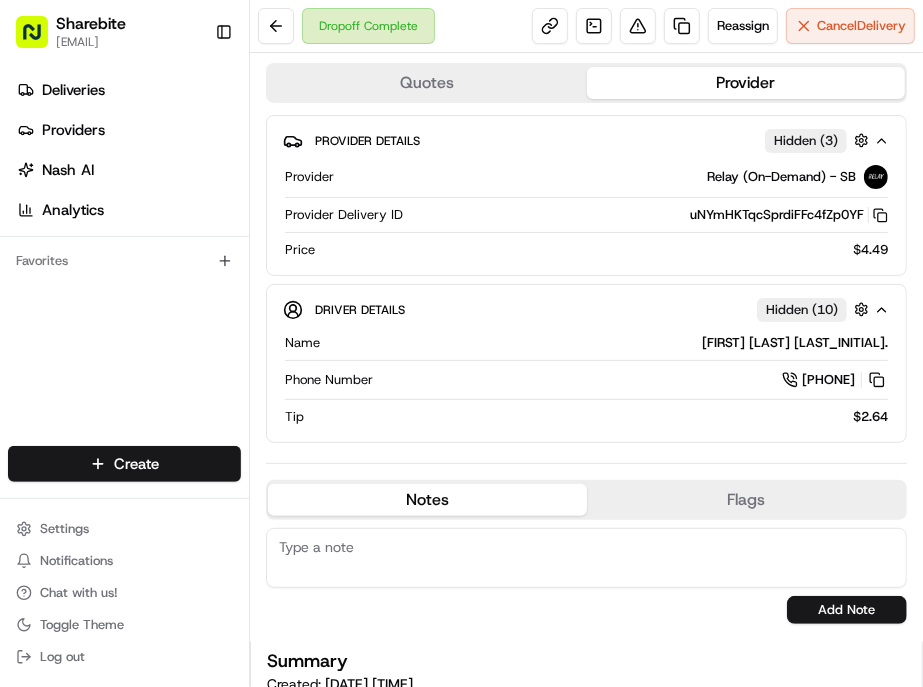 scroll, scrollTop: 0, scrollLeft: 0, axis: both 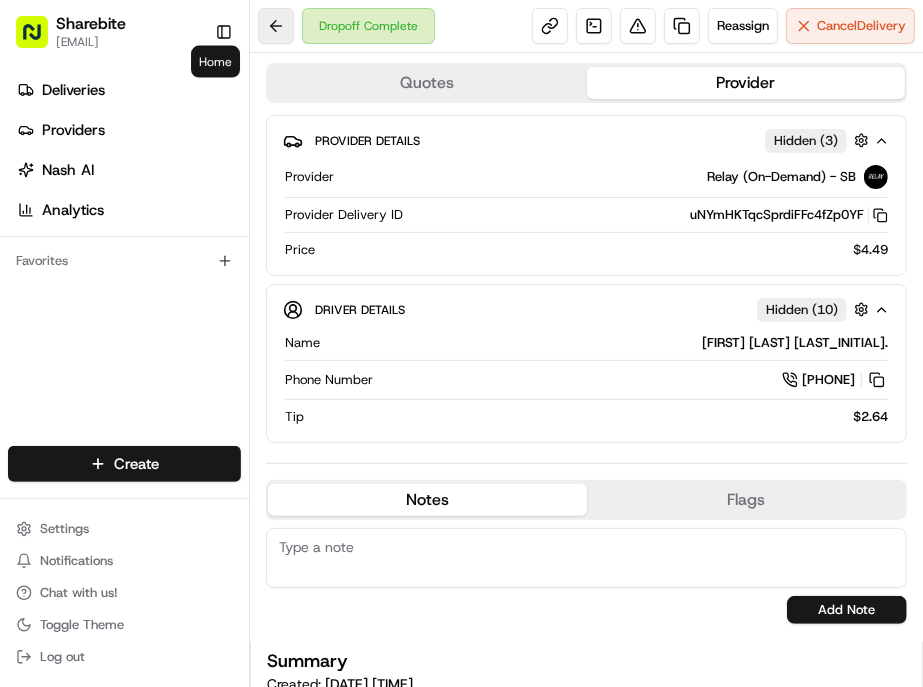 click at bounding box center (276, 26) 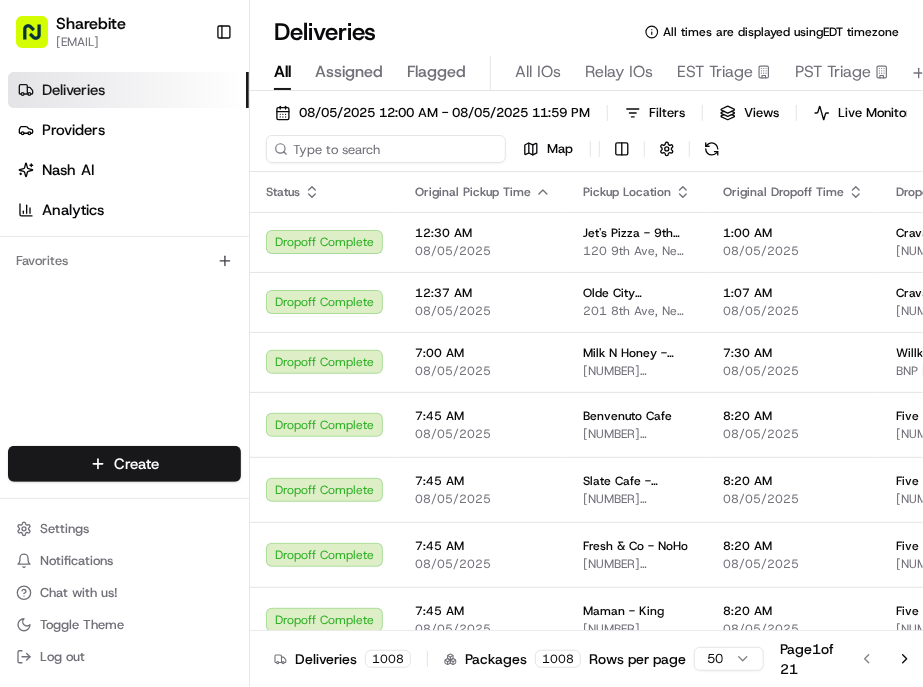 click at bounding box center [386, 149] 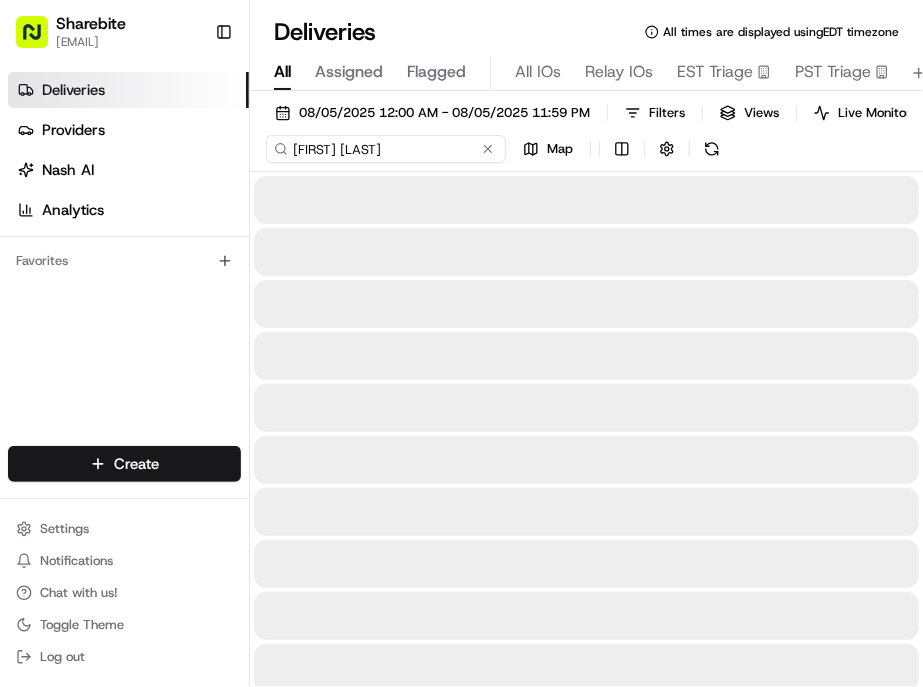 type on "Jason Donner" 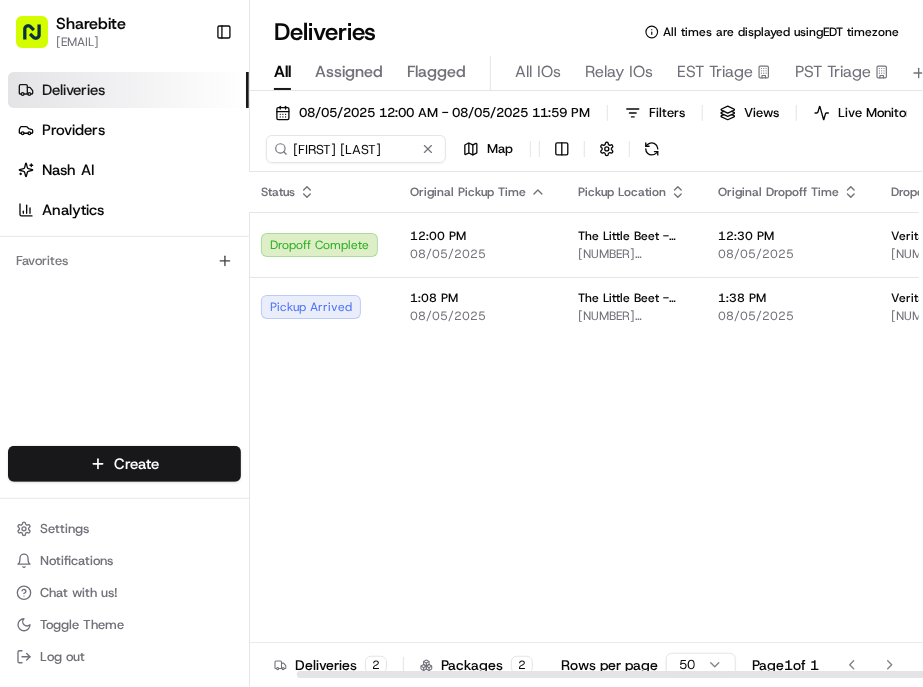 scroll, scrollTop: 0, scrollLeft: 141, axis: horizontal 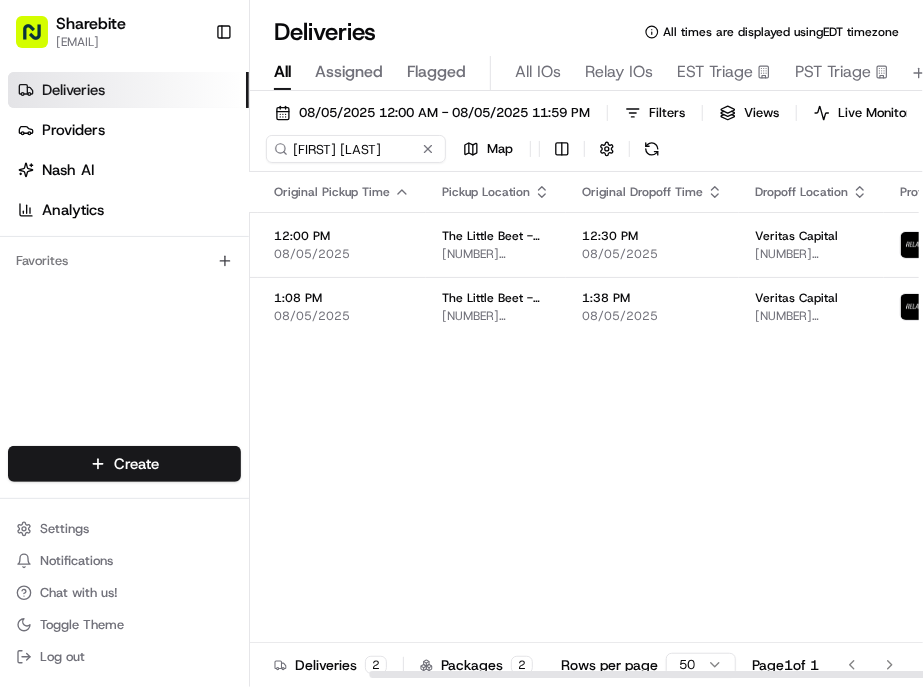 drag, startPoint x: 501, startPoint y: 637, endPoint x: 794, endPoint y: 656, distance: 293.6154 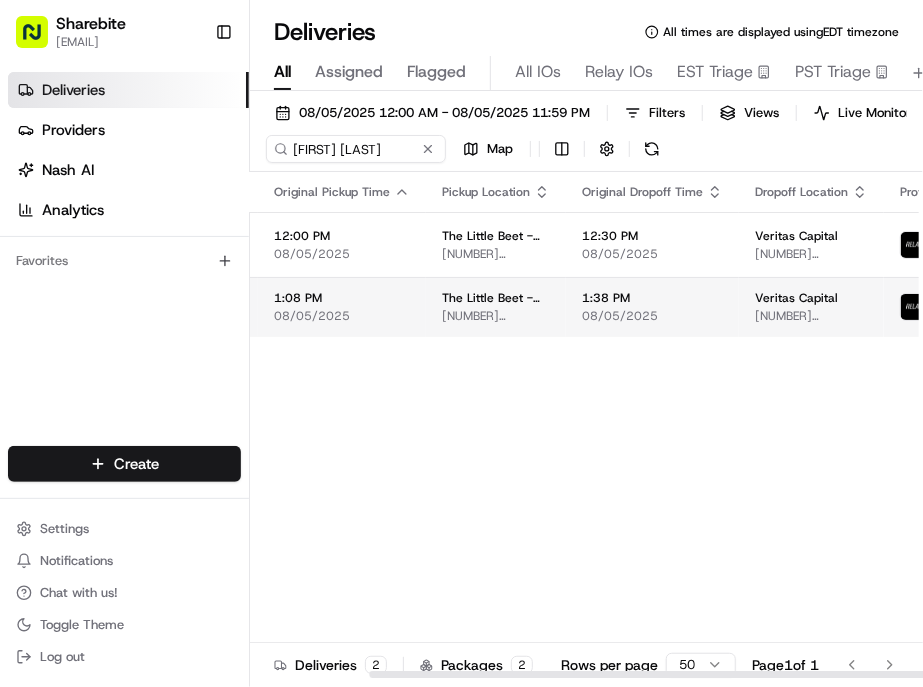 click at bounding box center (1136, 307) 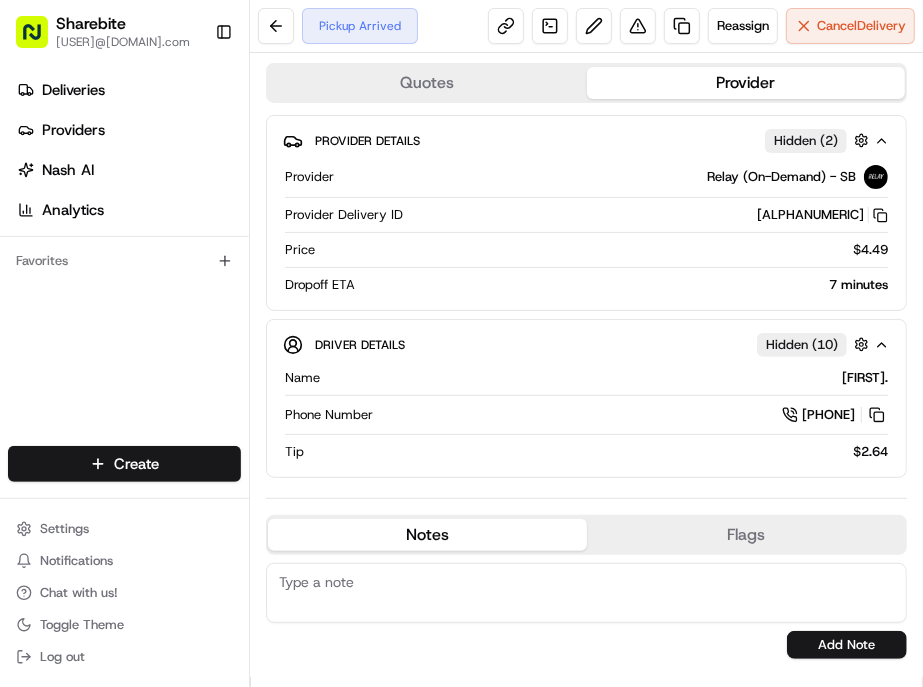 scroll, scrollTop: 0, scrollLeft: 0, axis: both 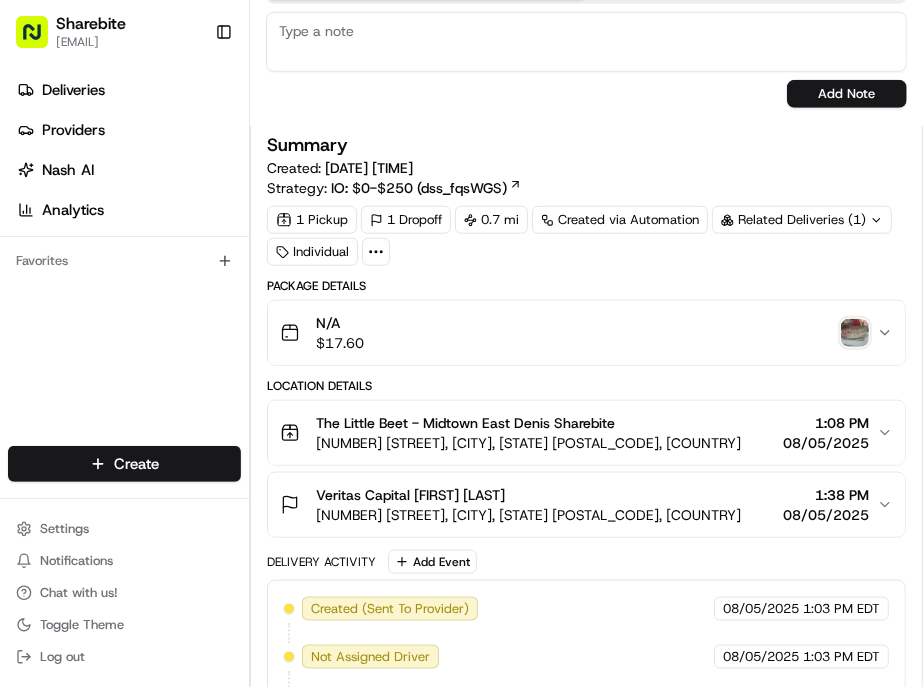 click on "N/A $ 17.60" at bounding box center (578, 333) 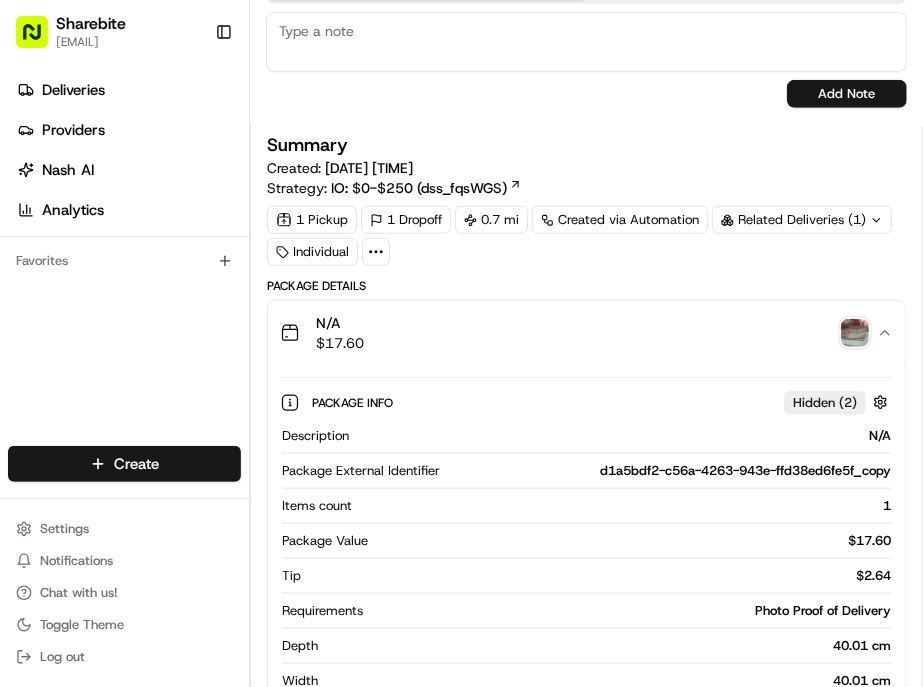 click at bounding box center (855, 333) 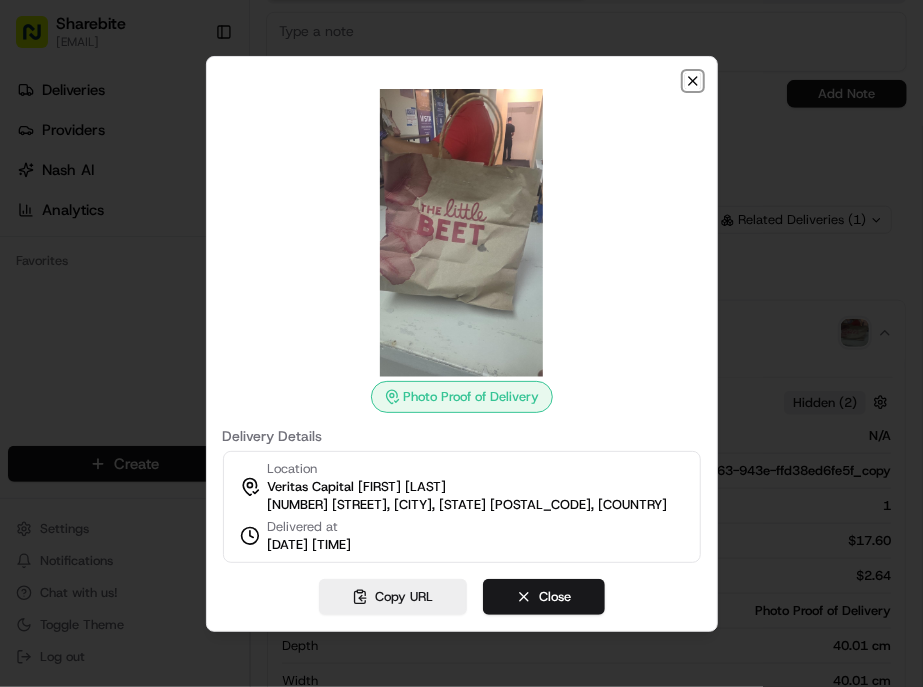 click 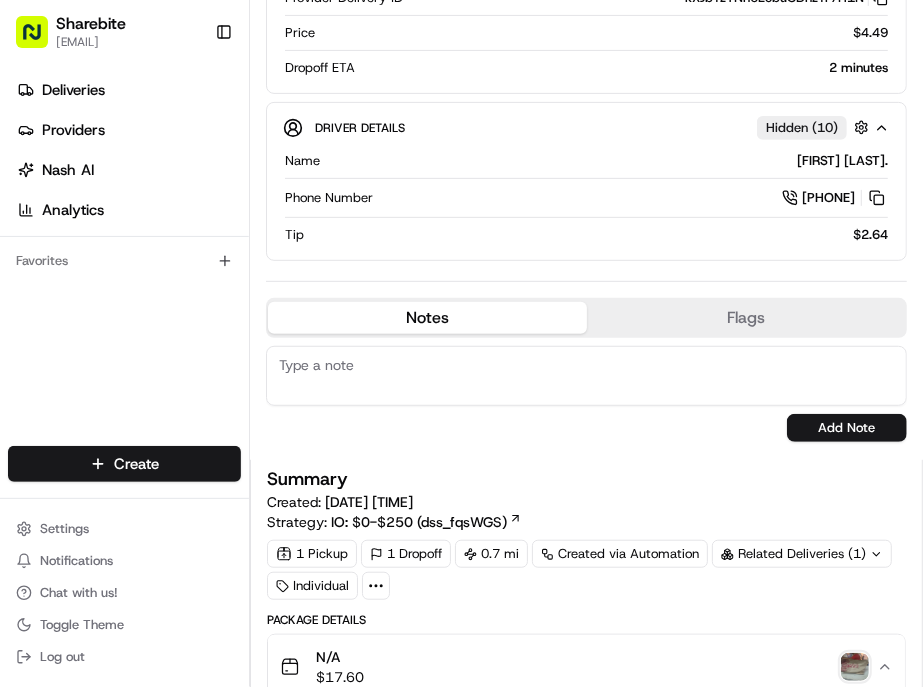 scroll, scrollTop: 0, scrollLeft: 0, axis: both 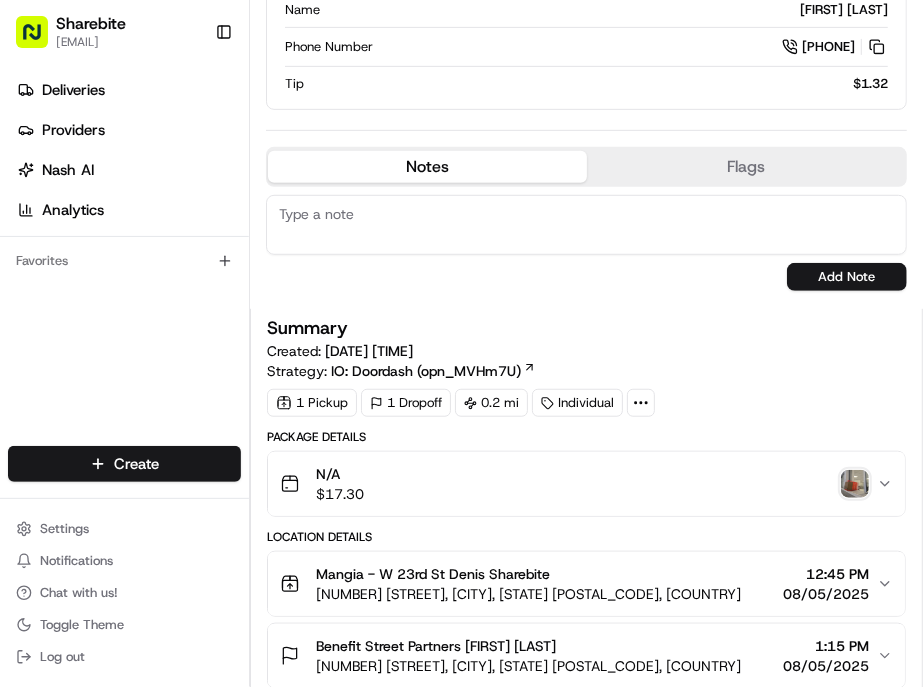 click at bounding box center [855, 484] 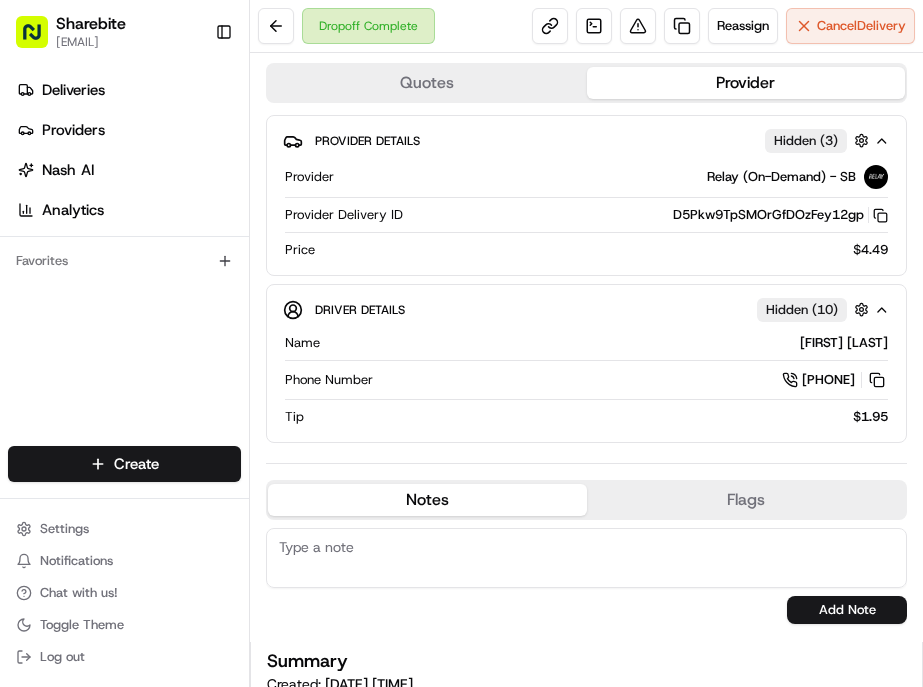 scroll, scrollTop: 0, scrollLeft: 0, axis: both 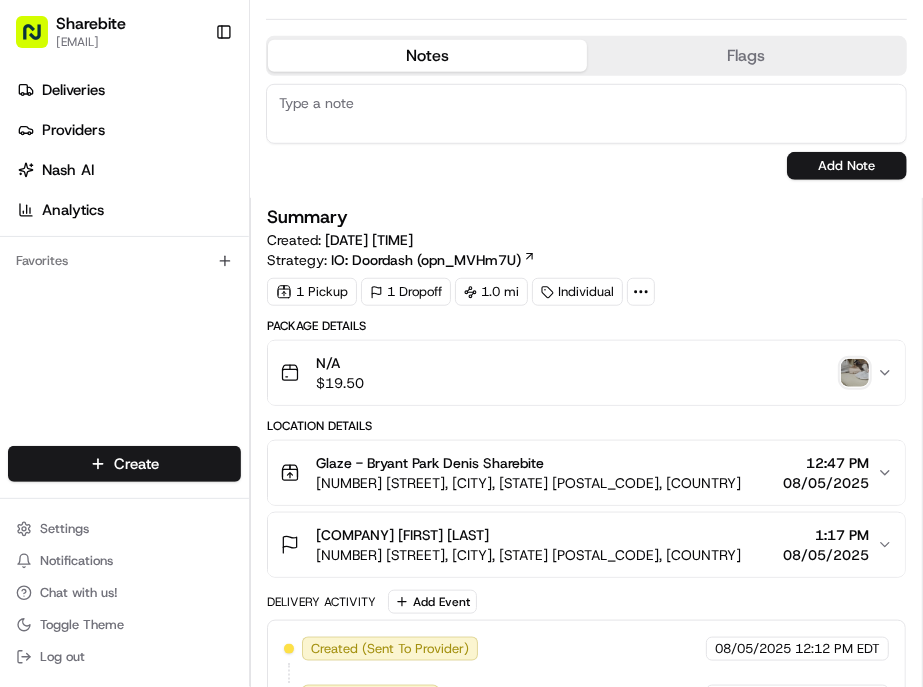 click on "N/A $ 19.50" at bounding box center [578, 373] 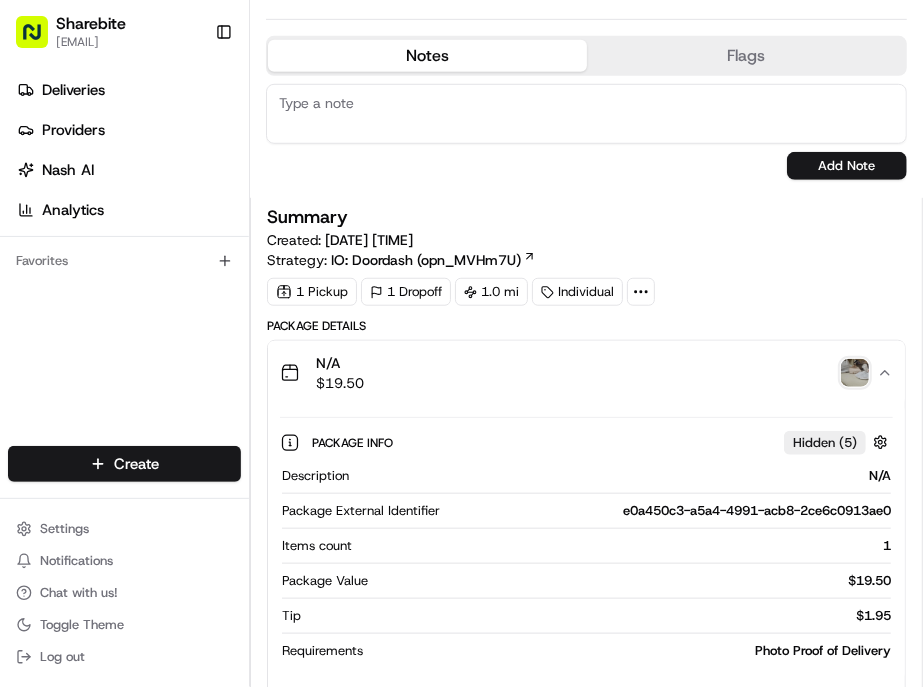 click at bounding box center (855, 373) 